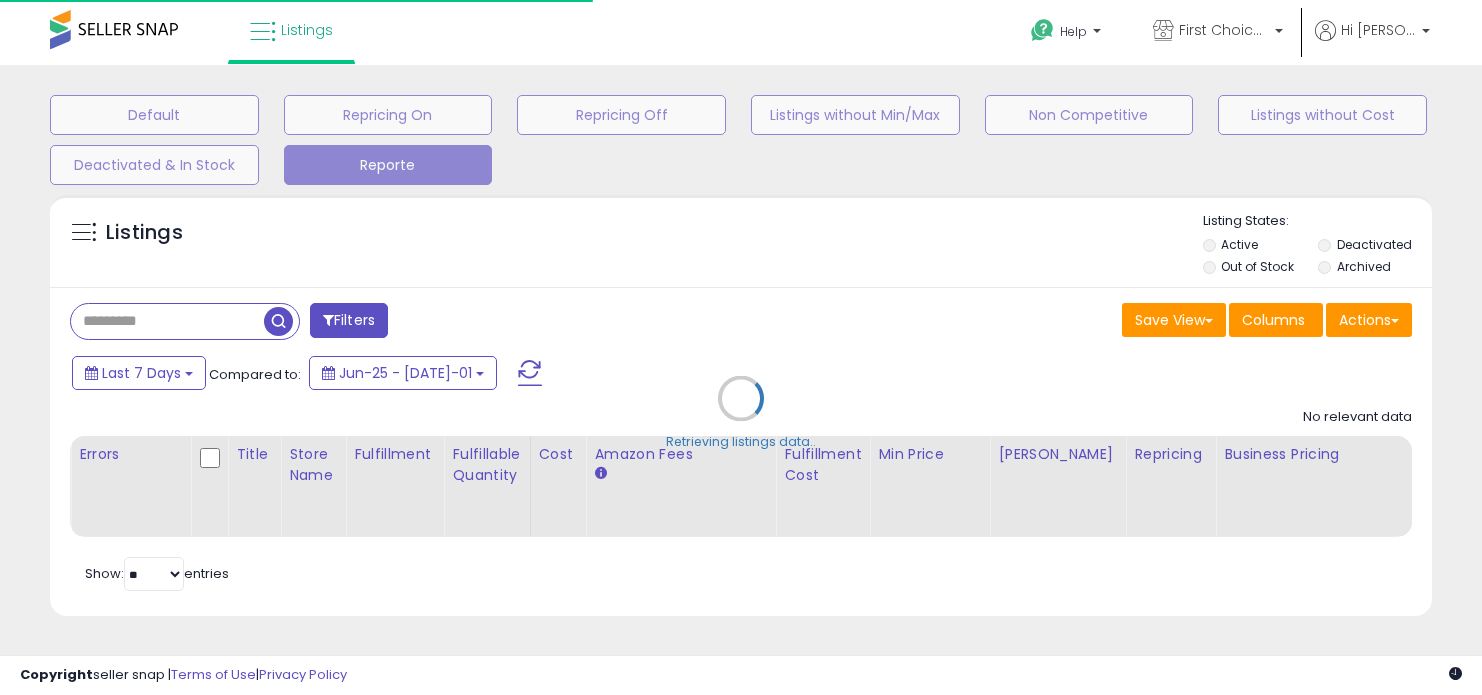 type on "**********" 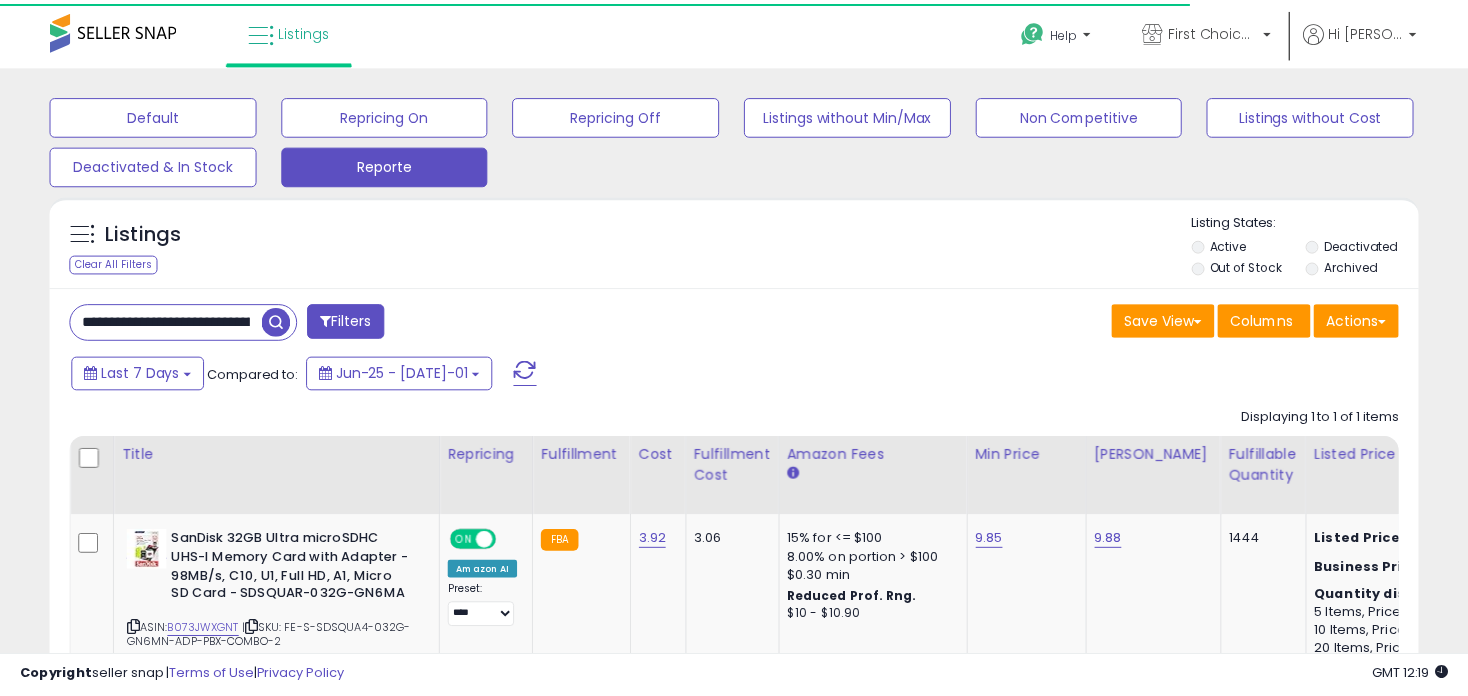 scroll, scrollTop: 183, scrollLeft: 0, axis: vertical 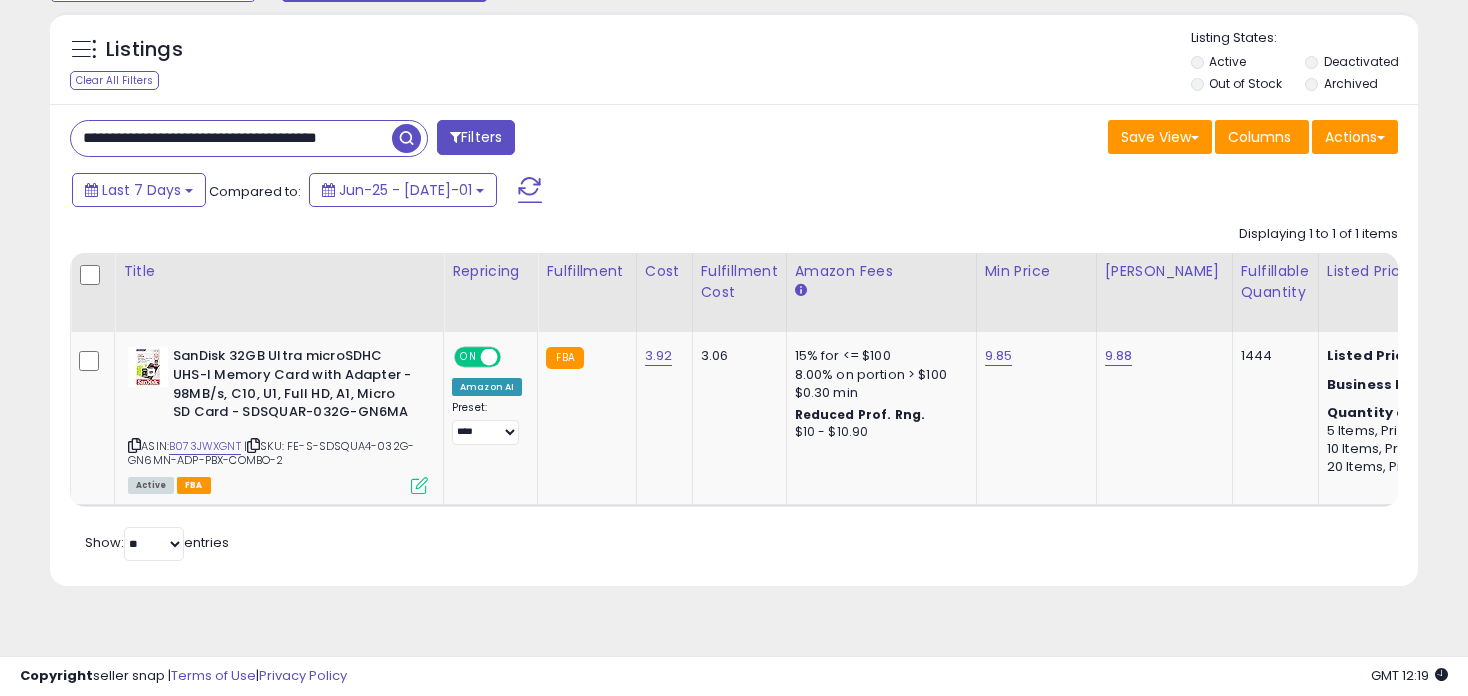 drag, startPoint x: 81, startPoint y: 133, endPoint x: 574, endPoint y: 148, distance: 493.22815 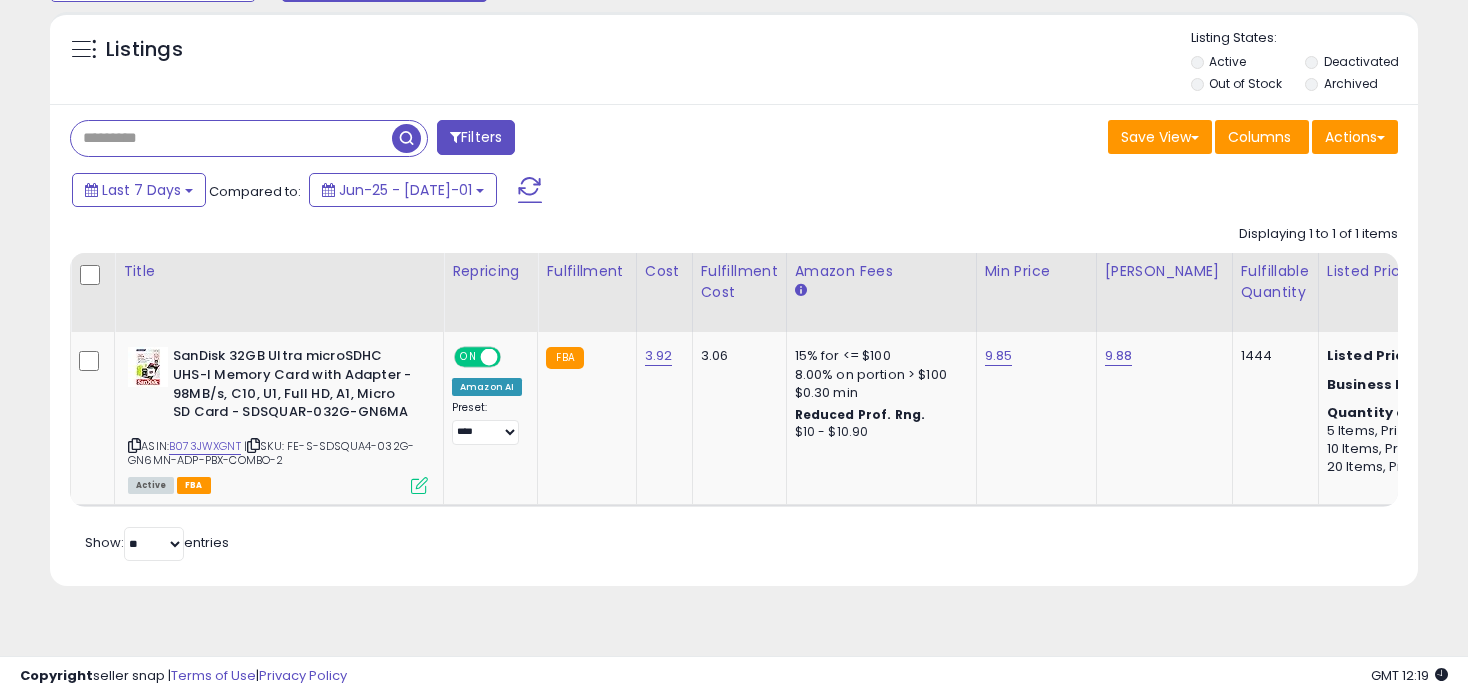 scroll, scrollTop: 0, scrollLeft: 0, axis: both 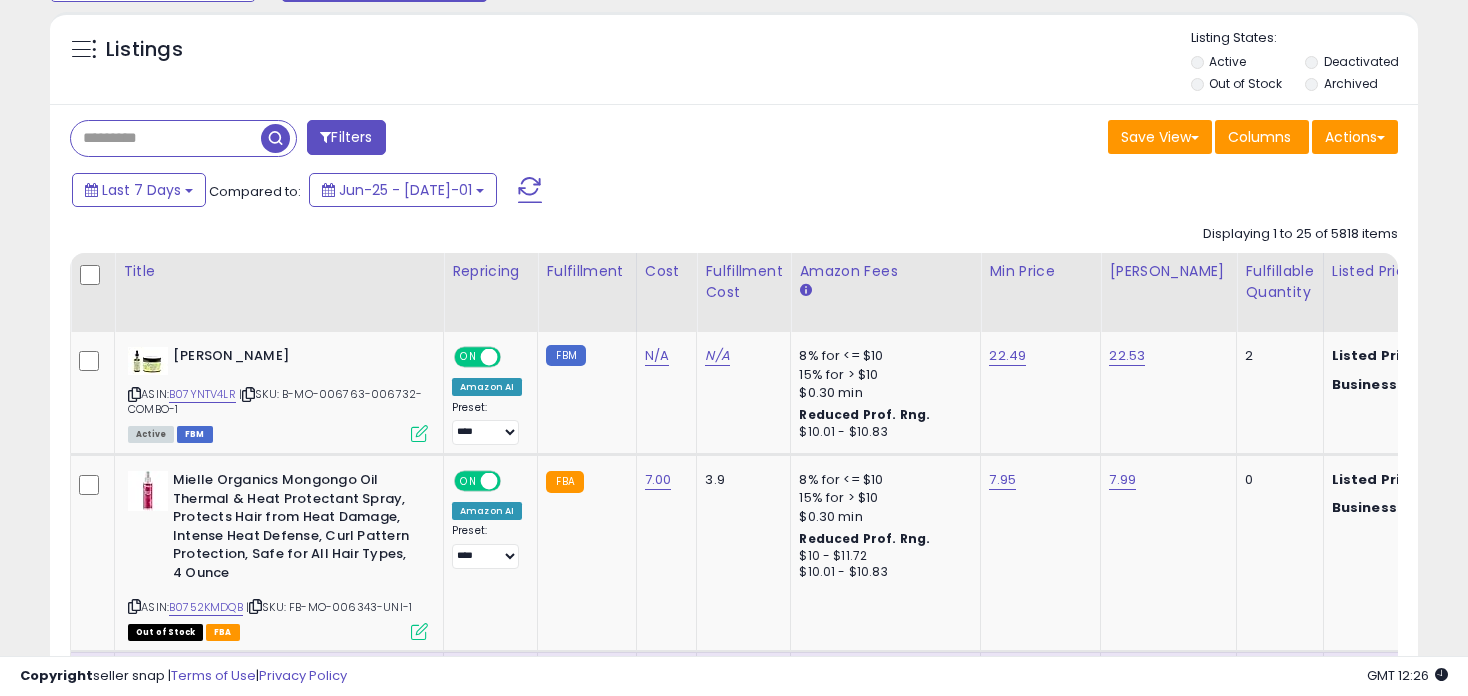 click on "Filters
Save View
Save As New View
Update Current View
Columns" at bounding box center (734, 2298) 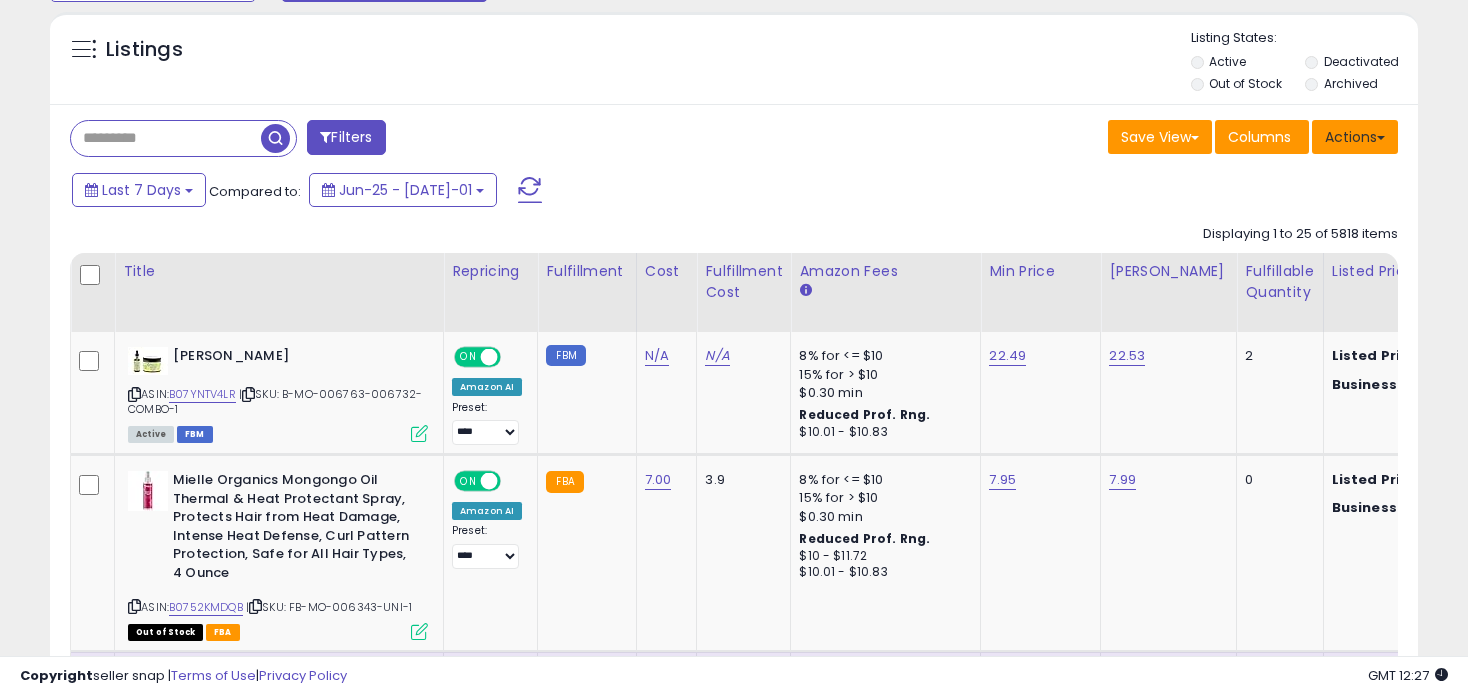 click on "Actions" at bounding box center [1355, 137] 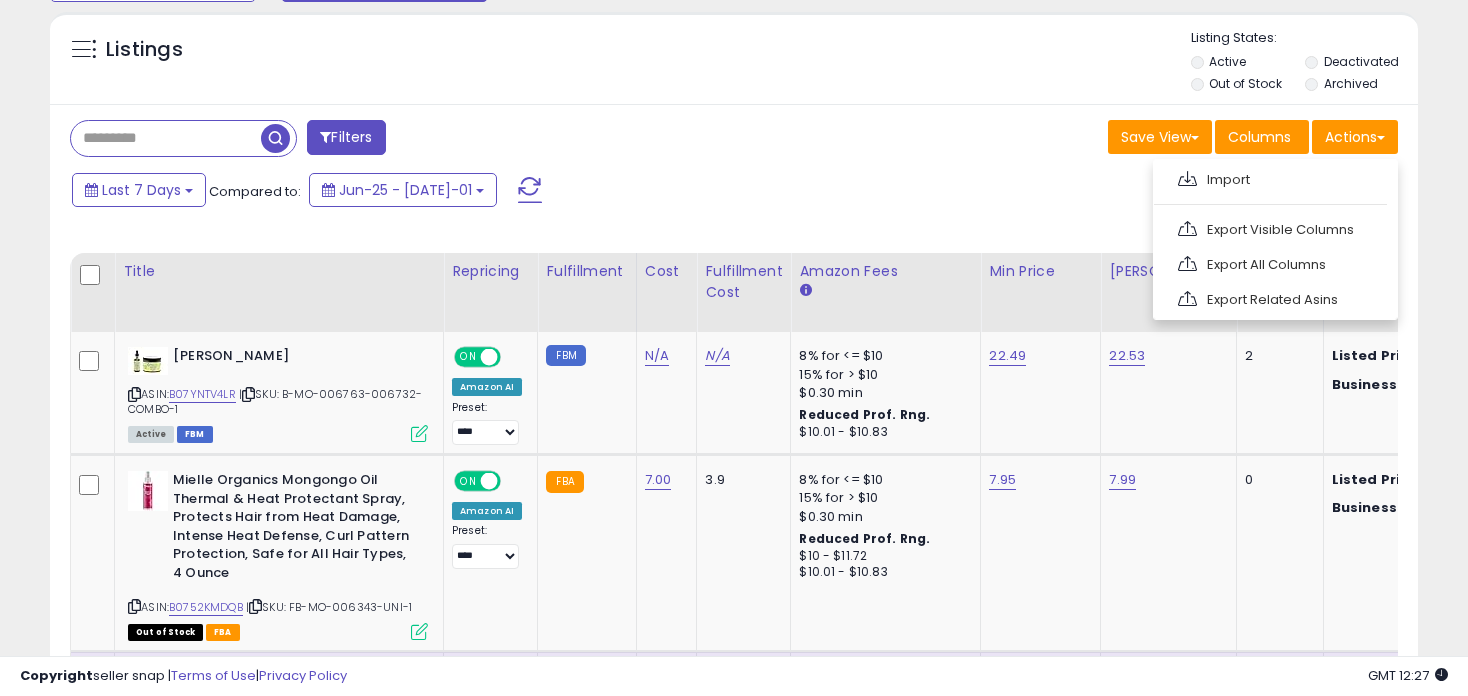 click on "Export Visible Columns" at bounding box center [1273, 229] 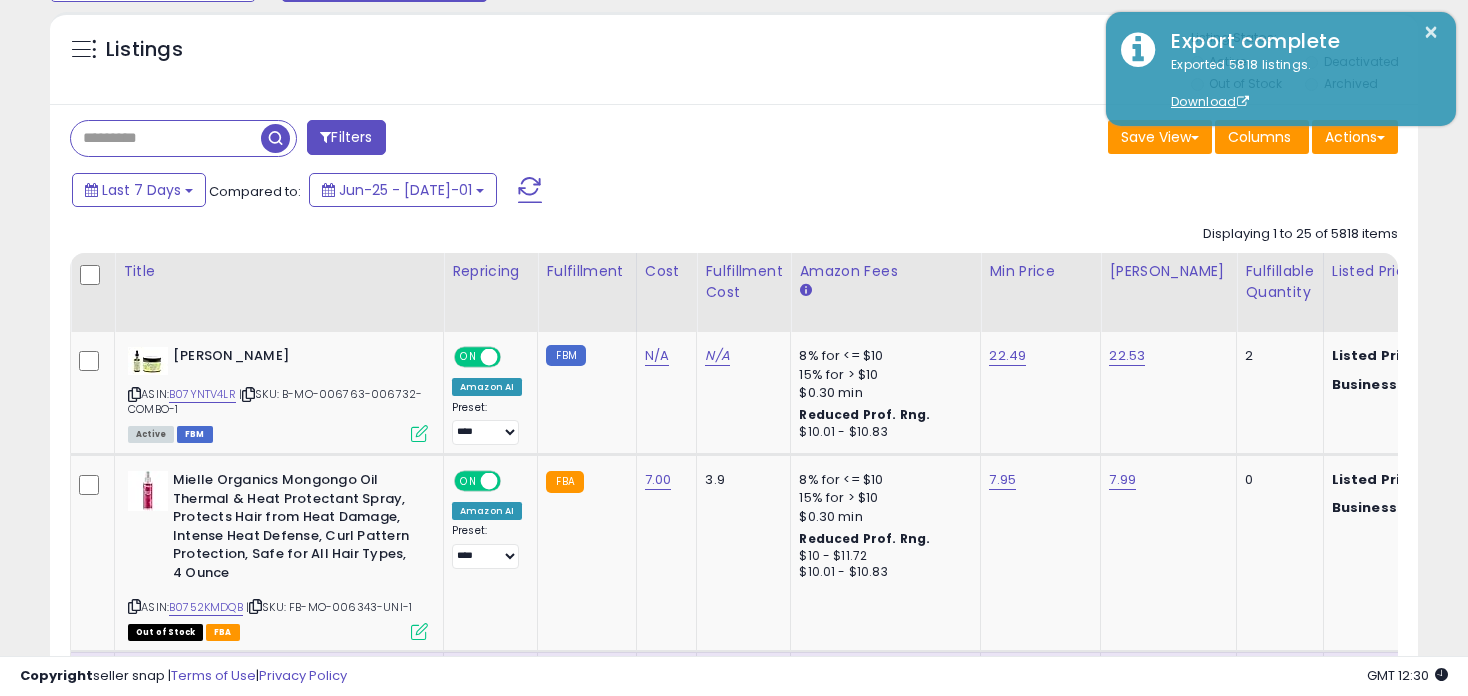click on "Save View
Save As New View
Update Current View
Columns
Actions
Import  Export Visible Columns" at bounding box center (1073, 139) 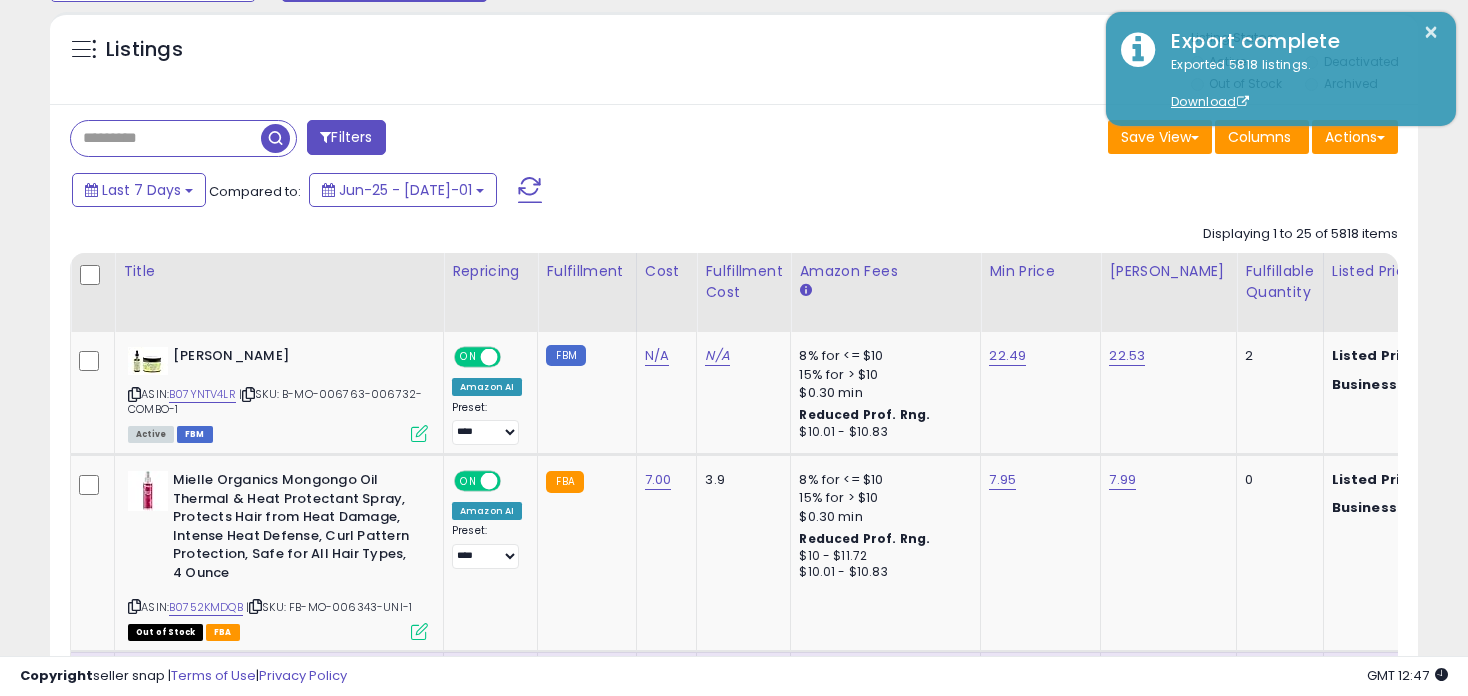 click at bounding box center (166, 138) 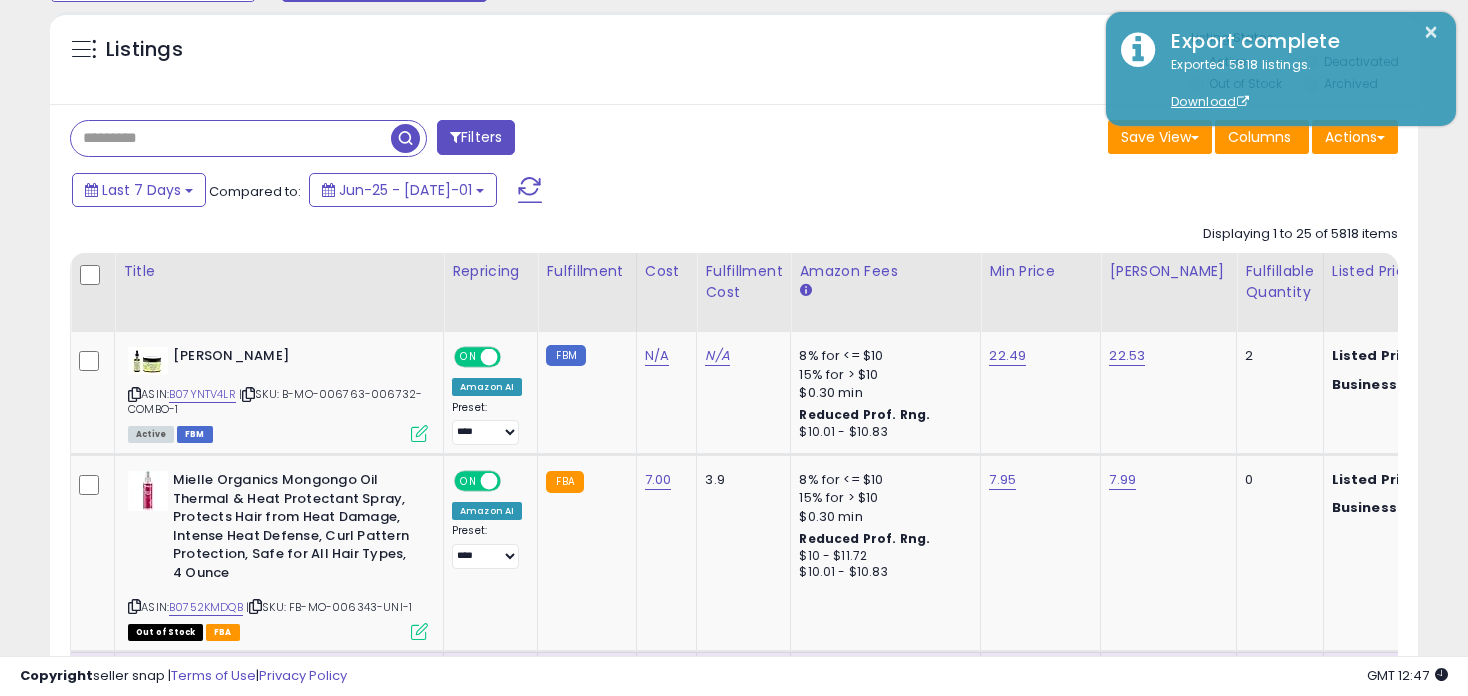 paste on "**********" 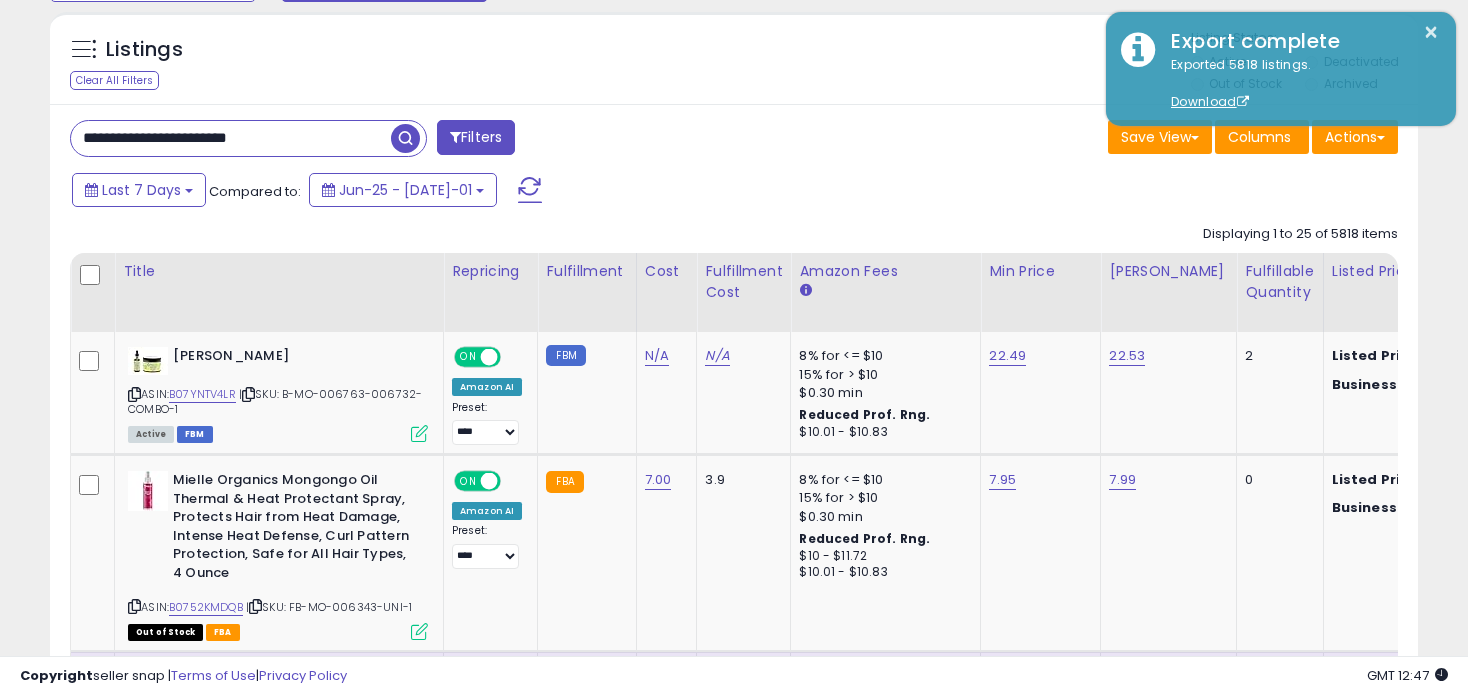 type on "**********" 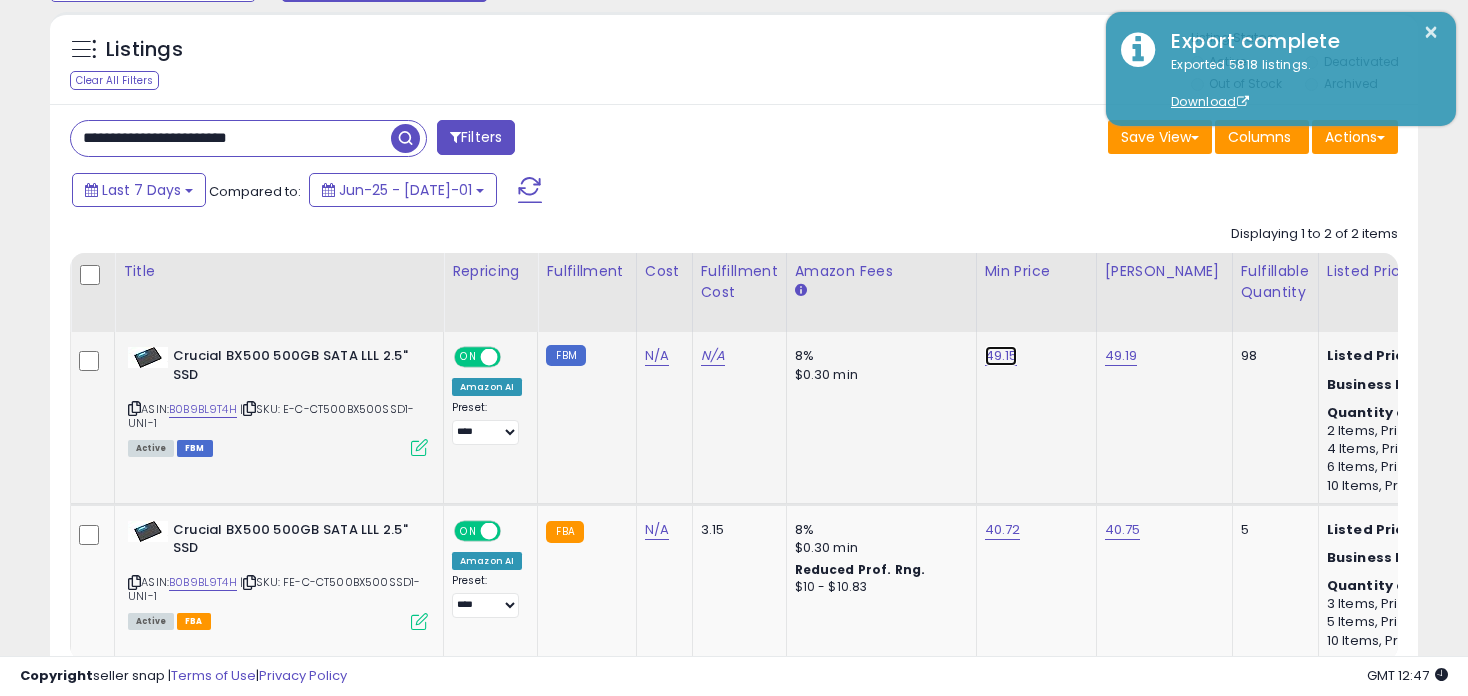 click on "49.15" at bounding box center [1001, 356] 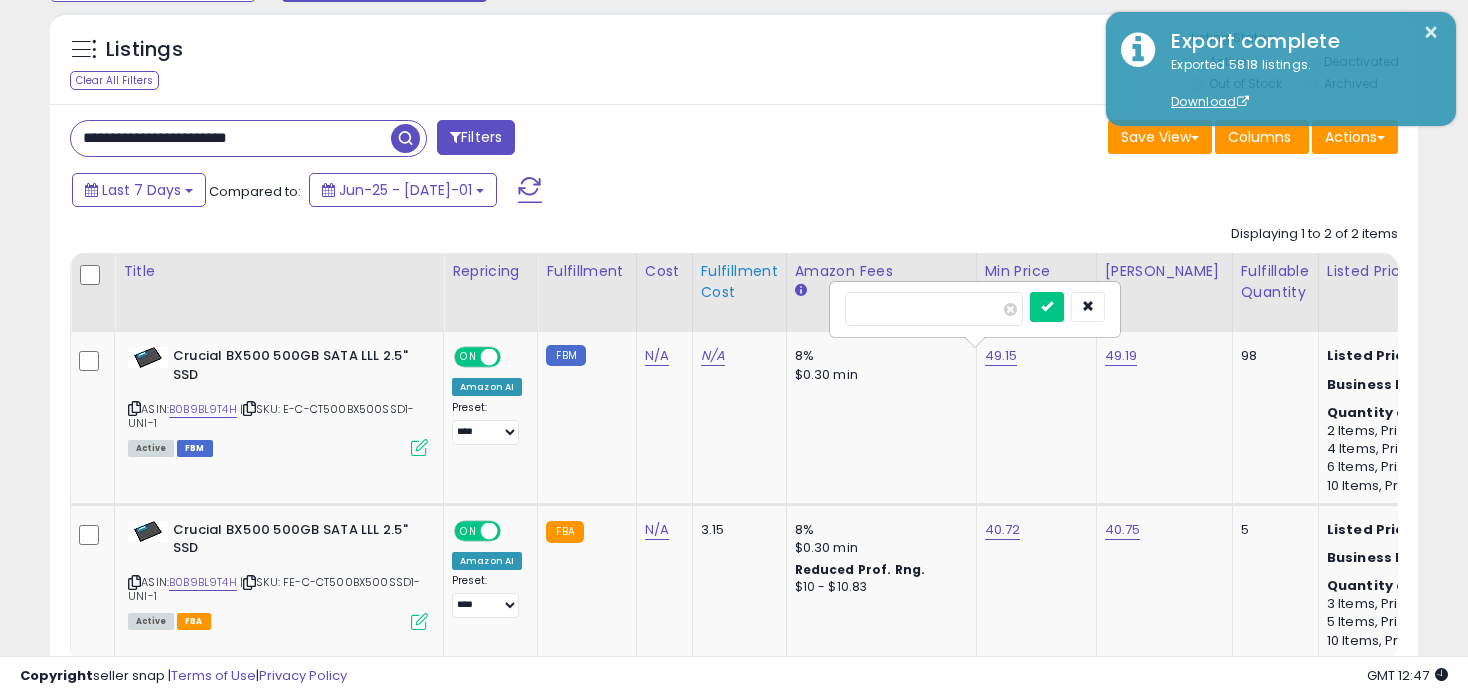 drag, startPoint x: 919, startPoint y: 314, endPoint x: 726, endPoint y: 320, distance: 193.09325 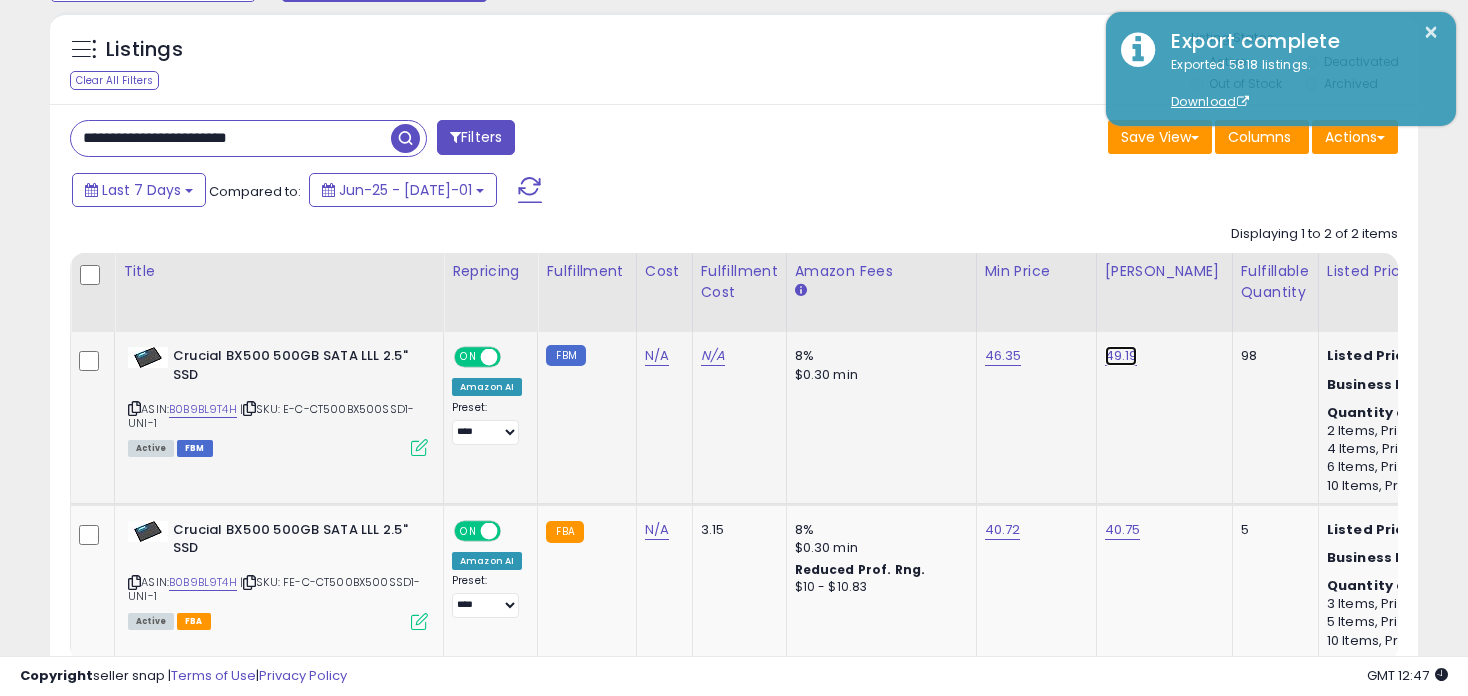 click on "49.19" at bounding box center [1121, 356] 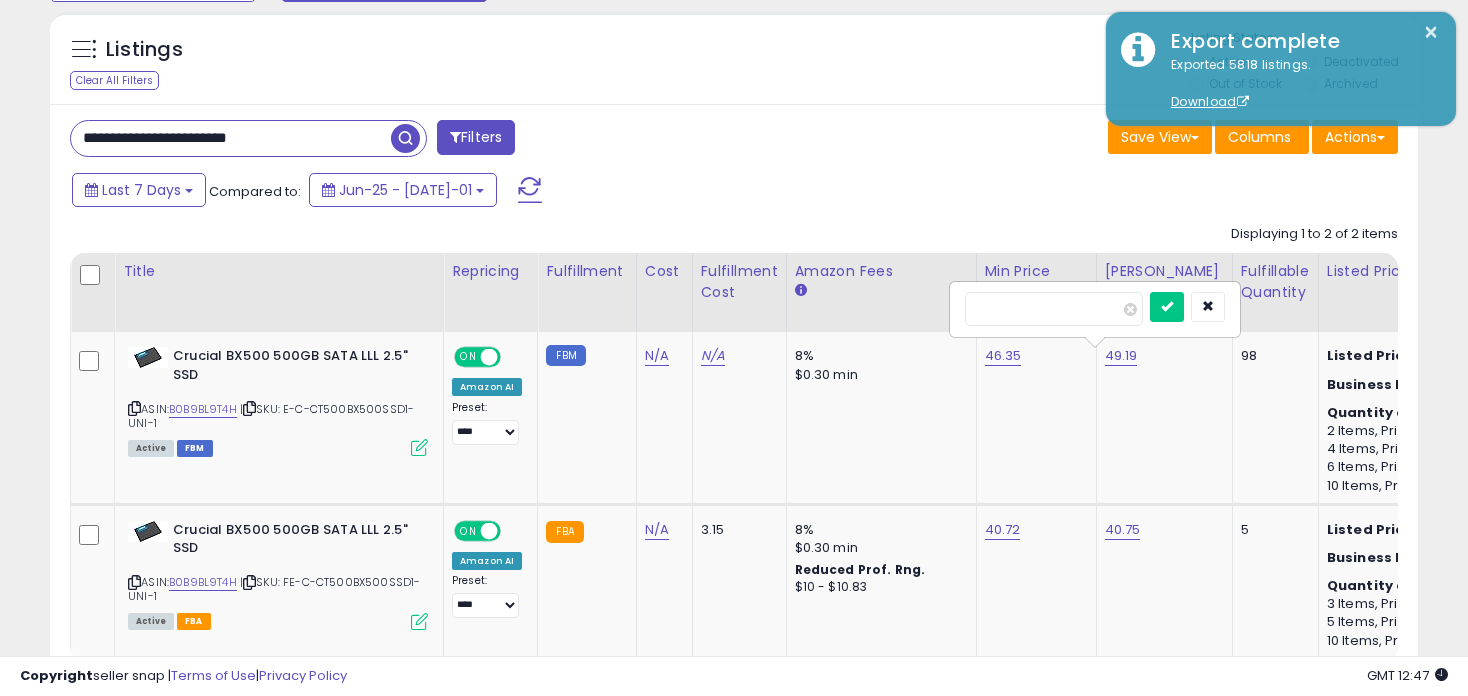 drag, startPoint x: 1034, startPoint y: 307, endPoint x: 810, endPoint y: 286, distance: 224.98222 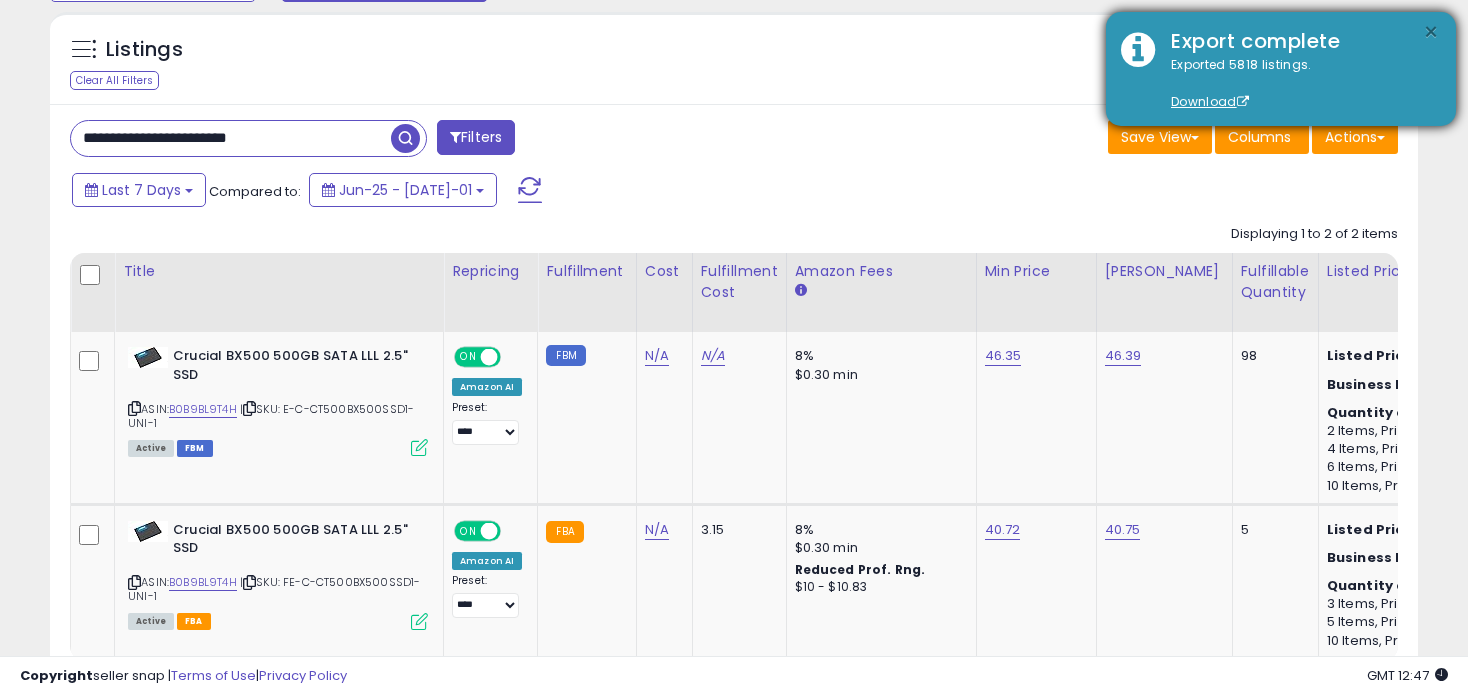 click on "×" at bounding box center [1431, 32] 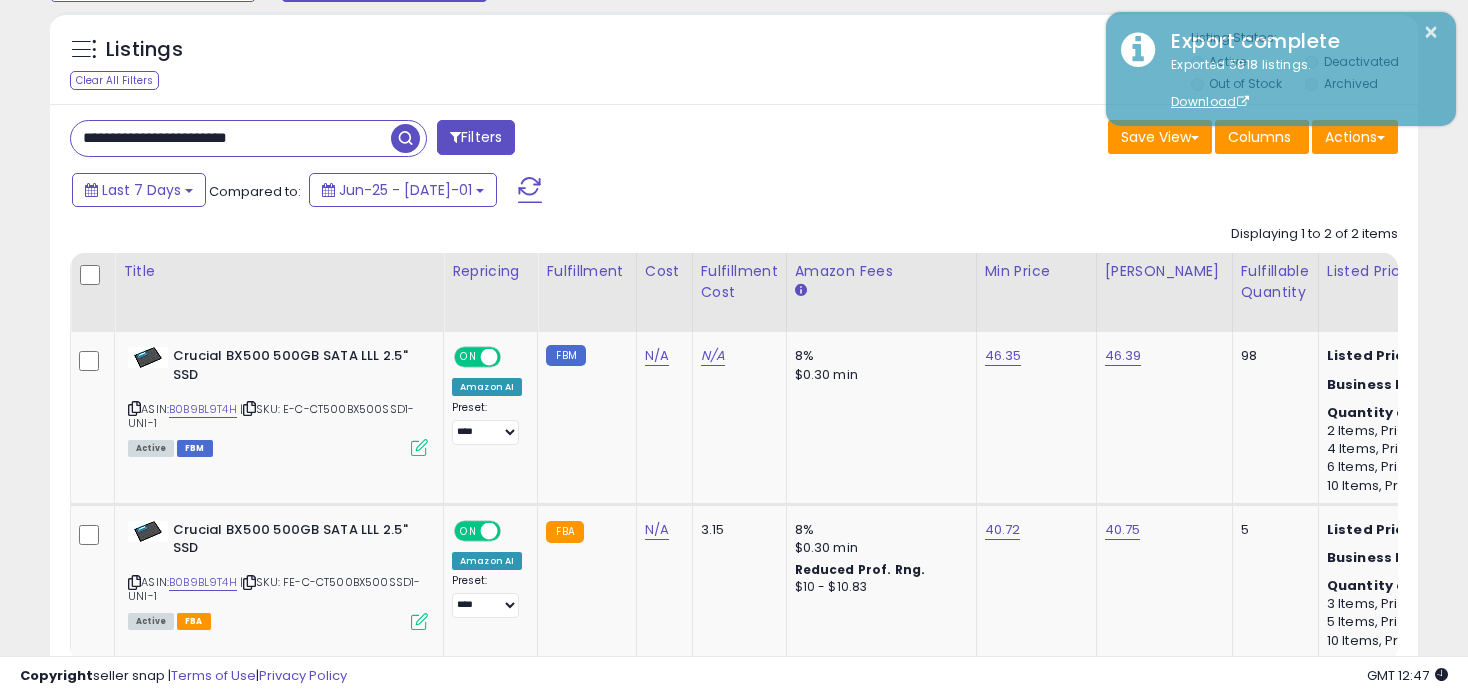 click on "Listings
Clear All Filters
Listing States:" at bounding box center [734, 63] 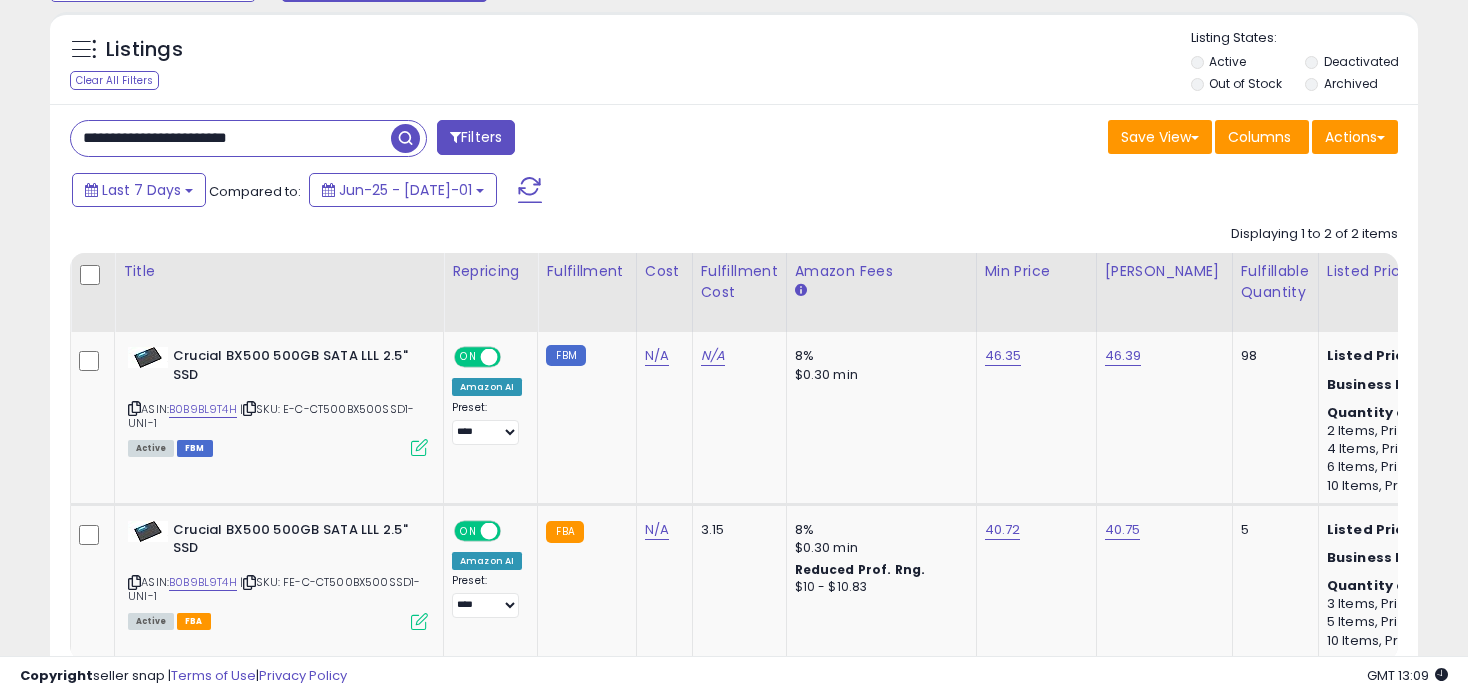 drag, startPoint x: 311, startPoint y: 149, endPoint x: -53, endPoint y: 99, distance: 367.41803 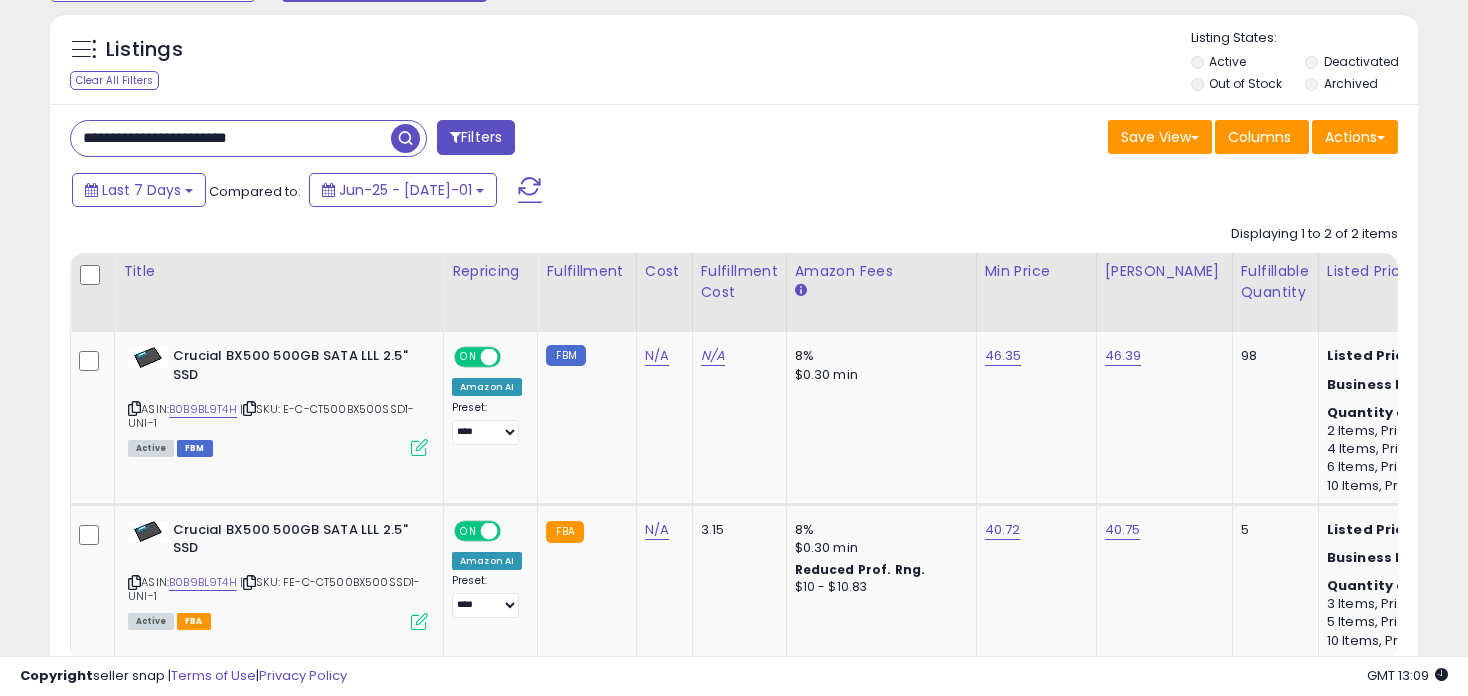 paste on "******" 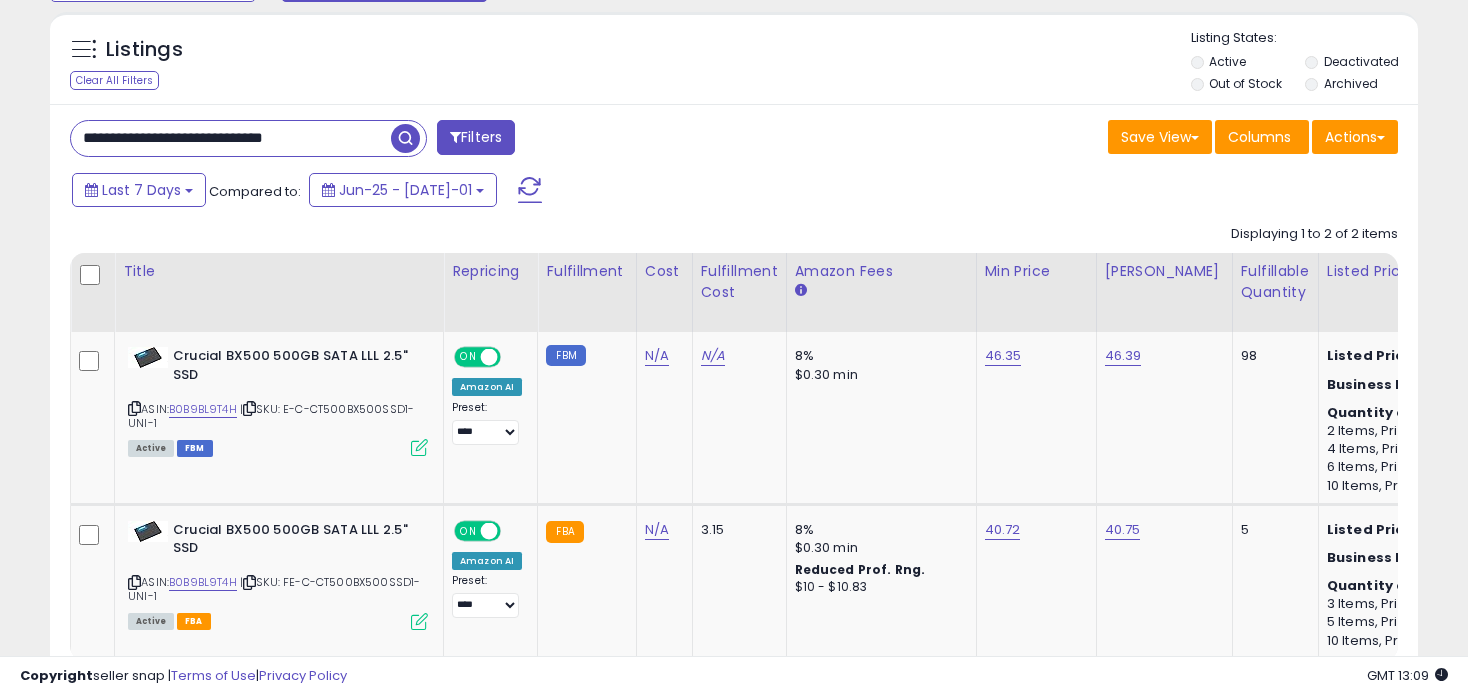 type on "**********" 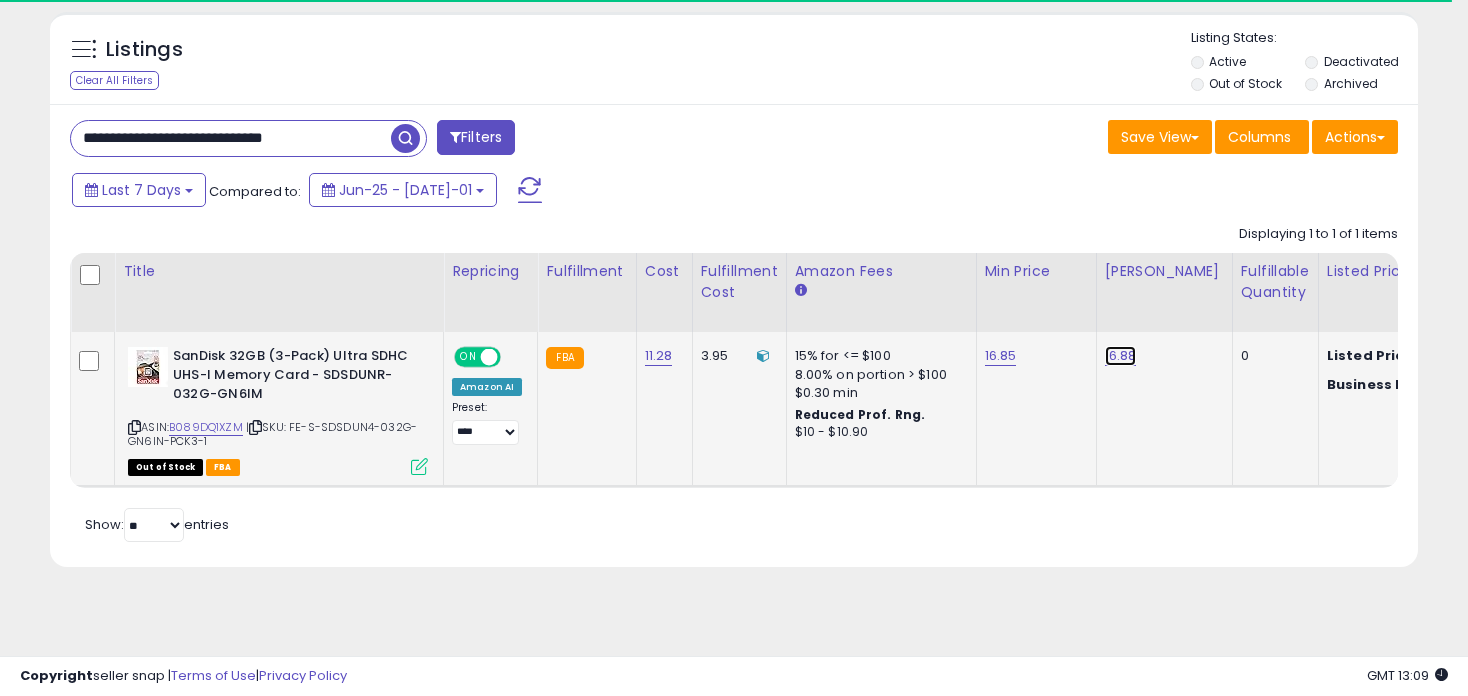 click on "16.88" at bounding box center (1121, 356) 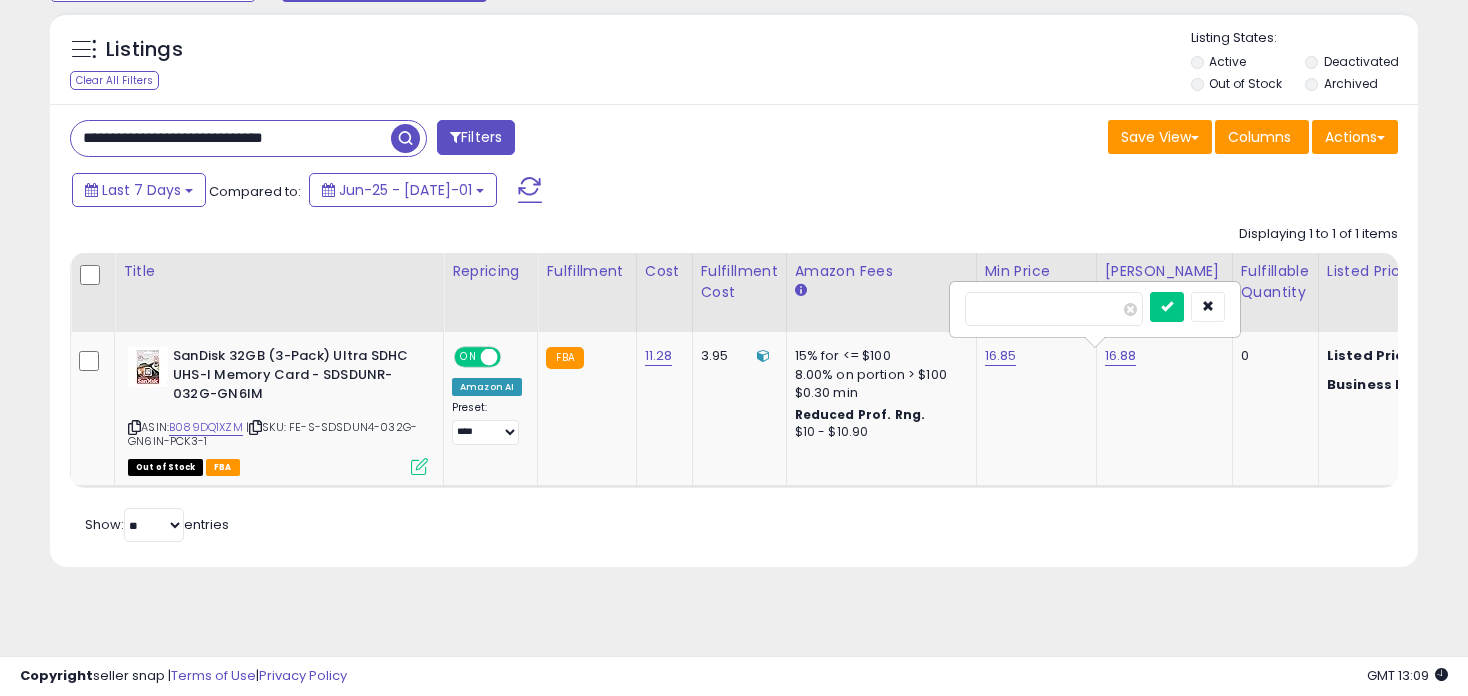 drag, startPoint x: 1050, startPoint y: 306, endPoint x: 881, endPoint y: 318, distance: 169.4255 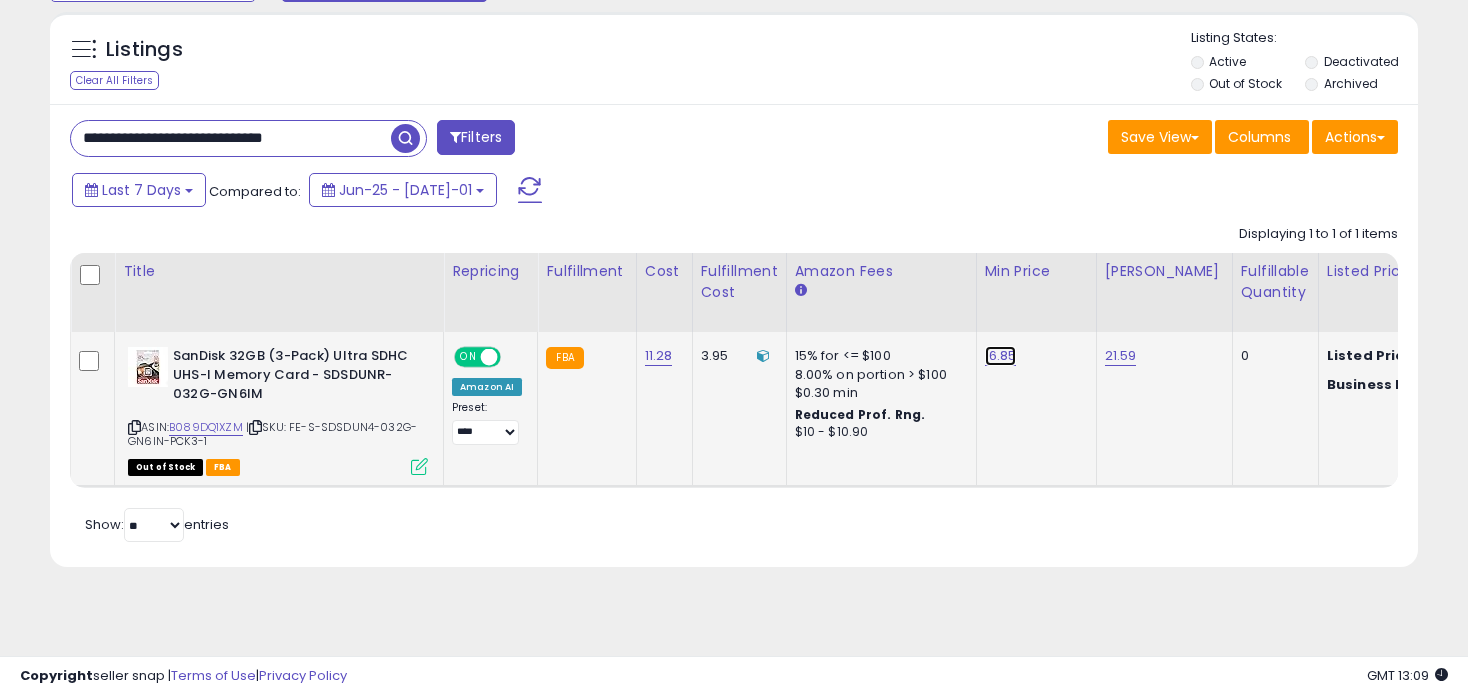 click on "16.85" at bounding box center [1001, 356] 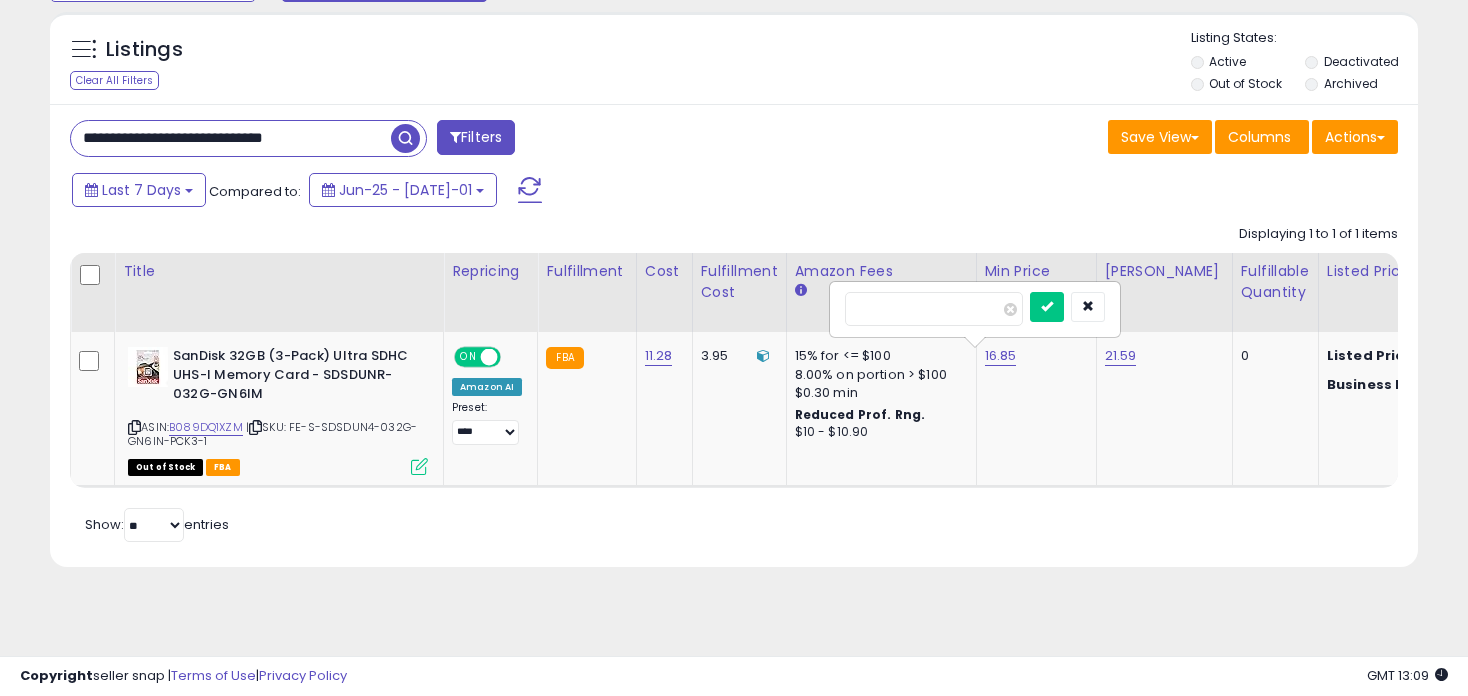 drag, startPoint x: 935, startPoint y: 313, endPoint x: 777, endPoint y: 309, distance: 158.05063 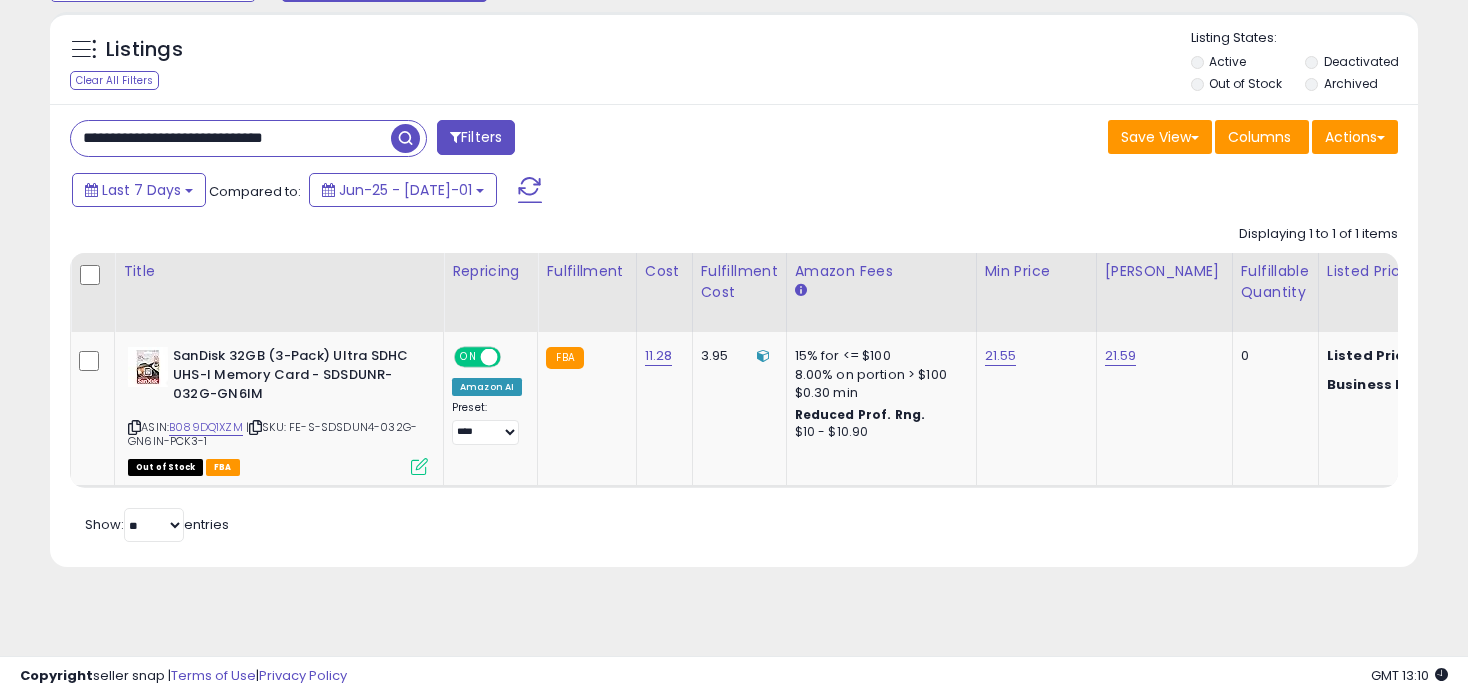 click on "Listings
Clear All Filters" at bounding box center [734, 297] 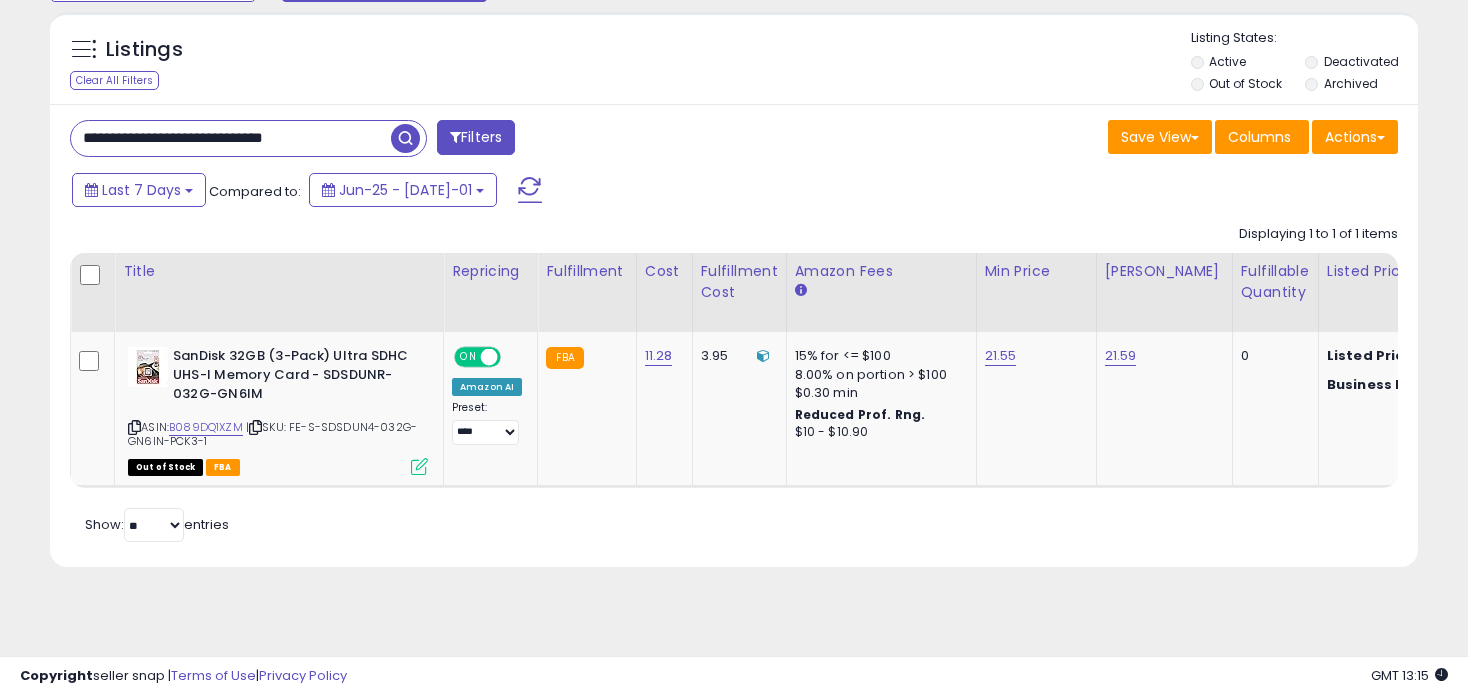 drag, startPoint x: 367, startPoint y: 138, endPoint x: -53, endPoint y: 142, distance: 420.01904 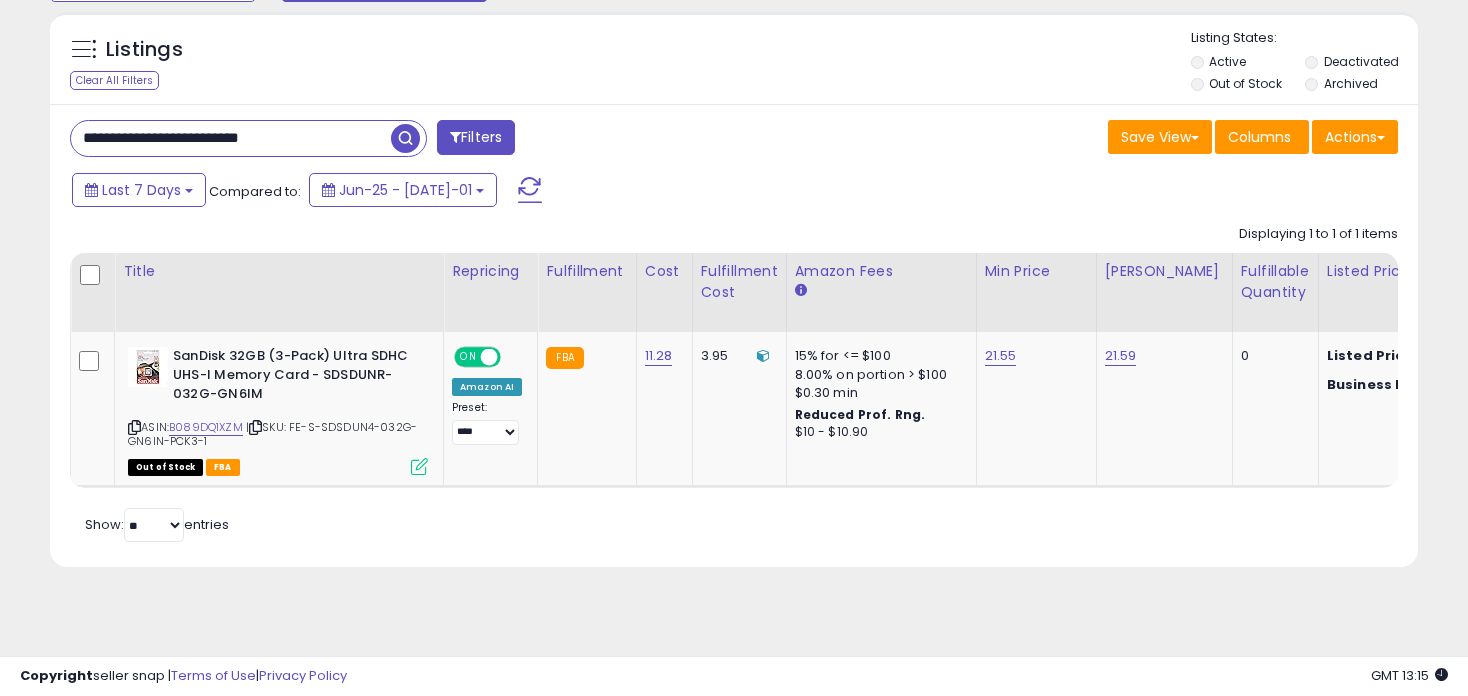 type on "**********" 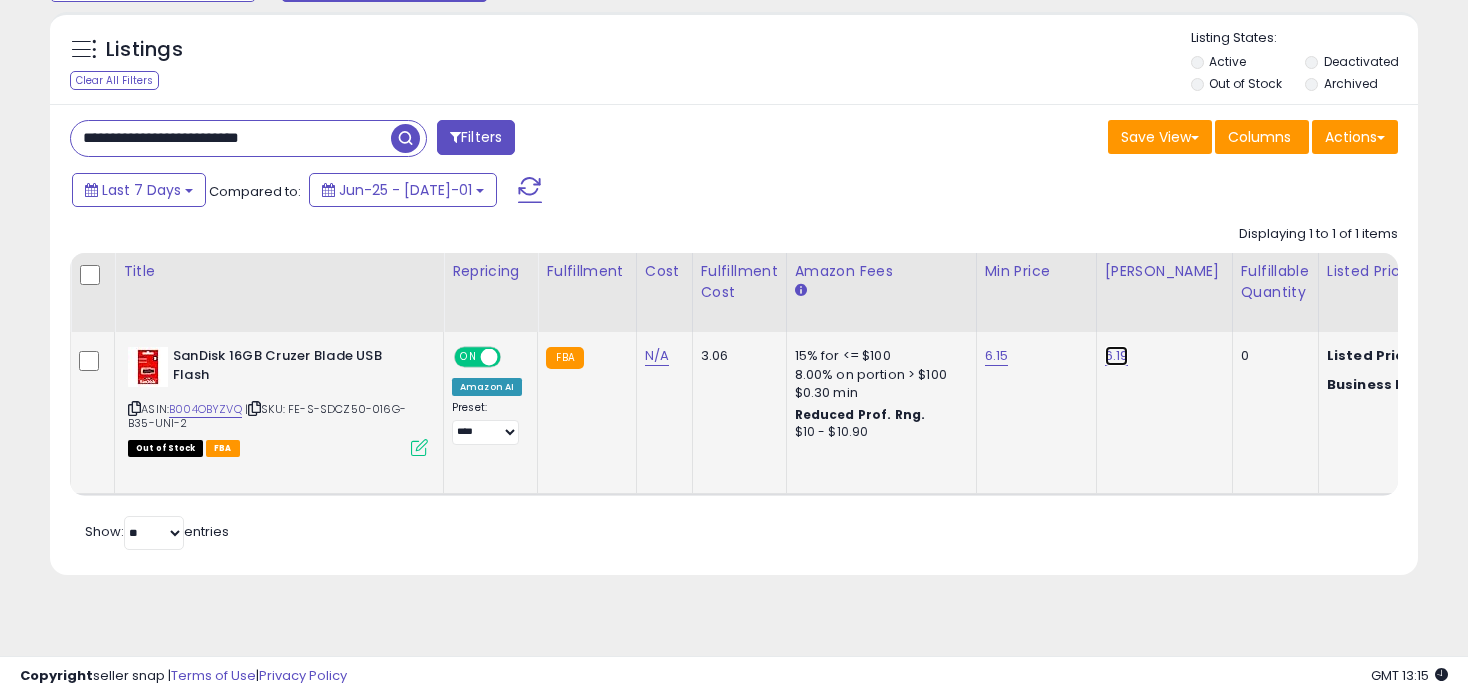 click on "6.19" at bounding box center (1117, 356) 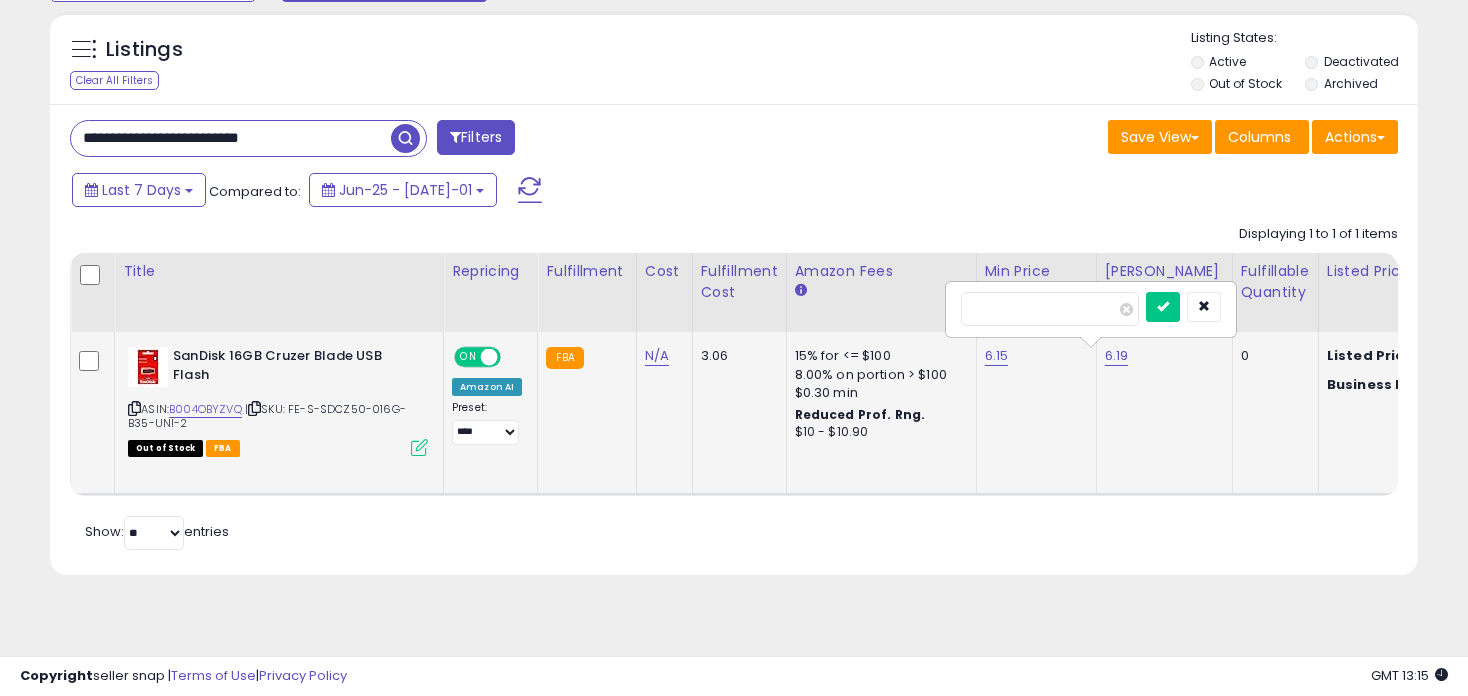 type on "****" 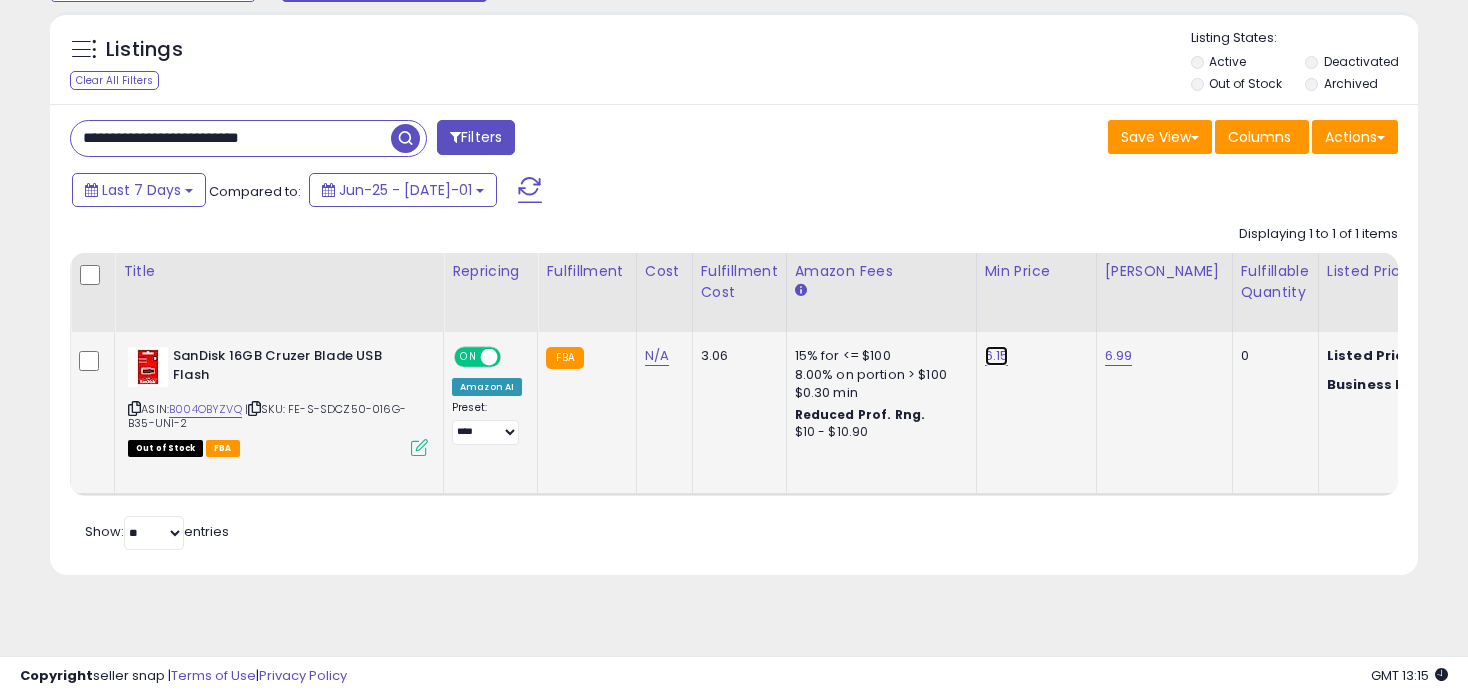 click on "6.15" at bounding box center (997, 356) 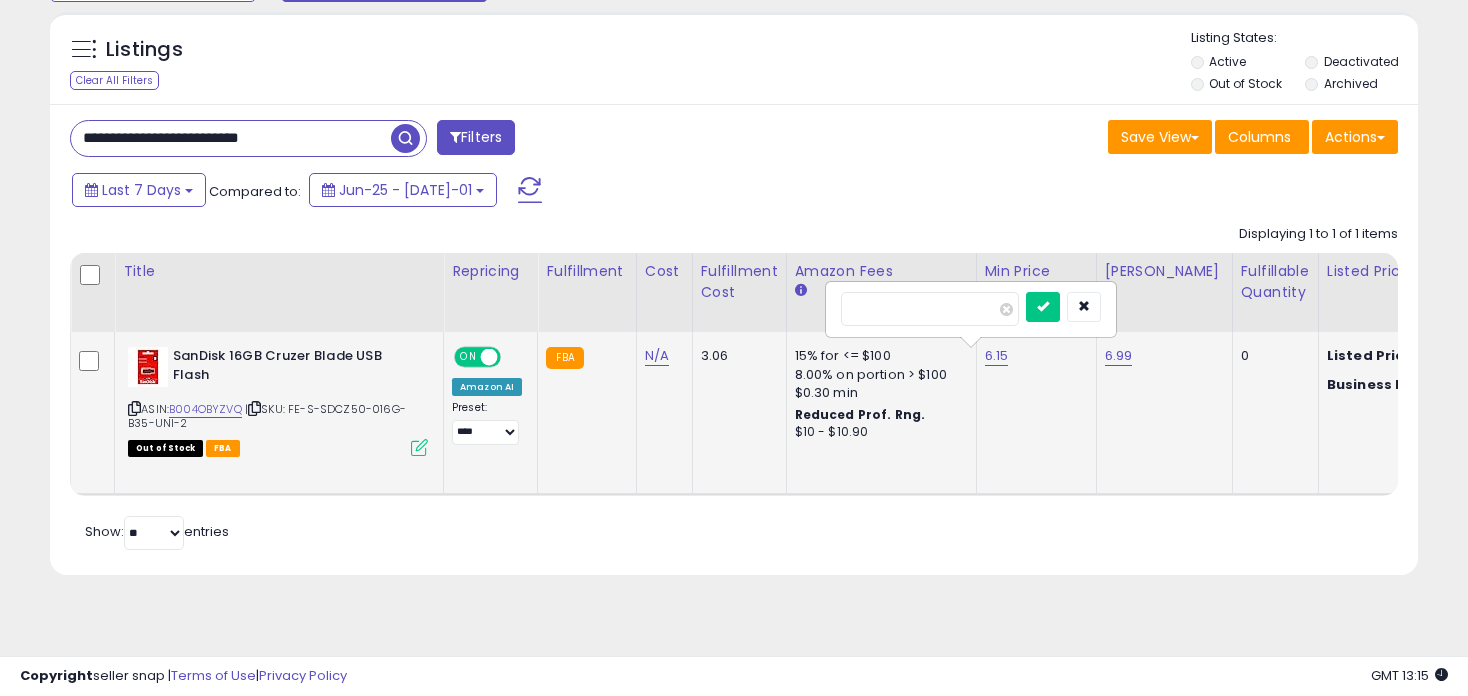 type on "****" 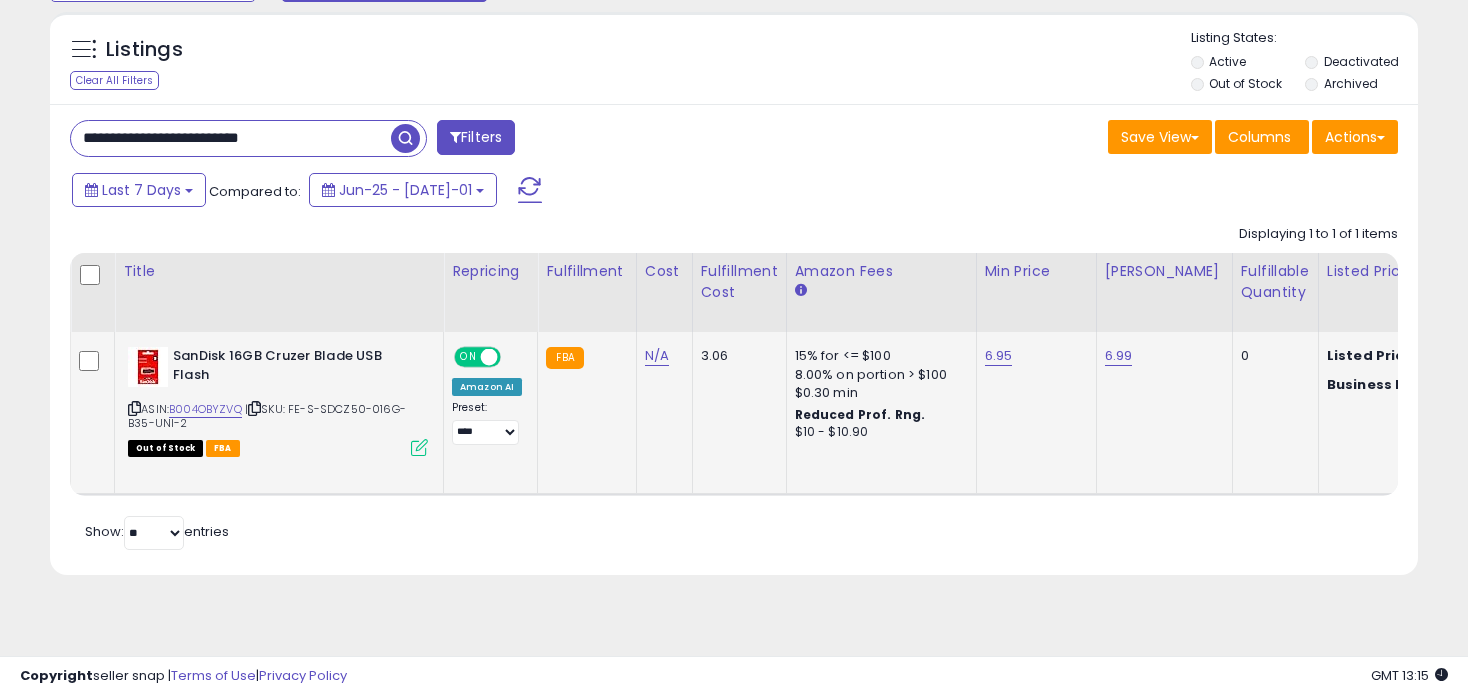 scroll, scrollTop: 0, scrollLeft: 0, axis: both 